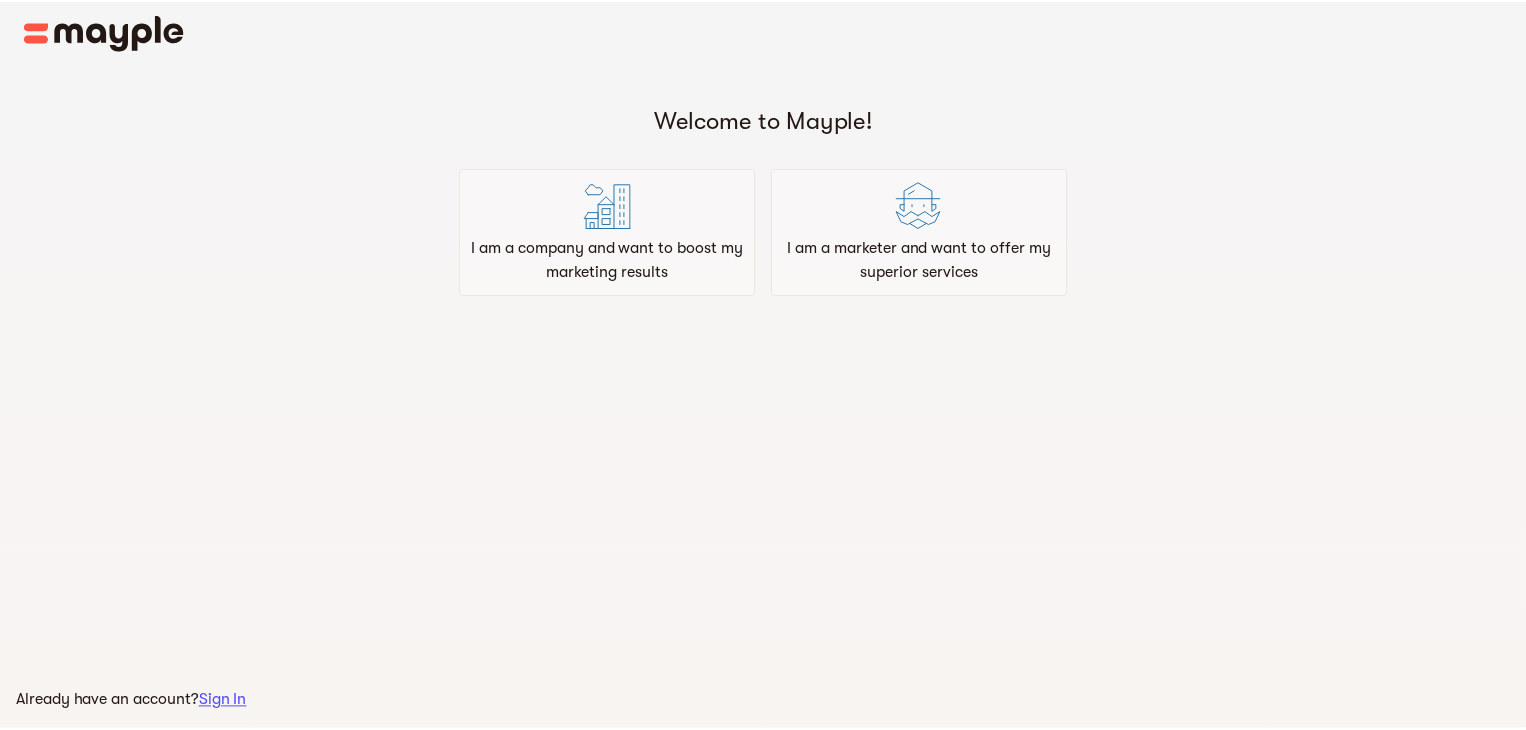 scroll, scrollTop: 0, scrollLeft: 0, axis: both 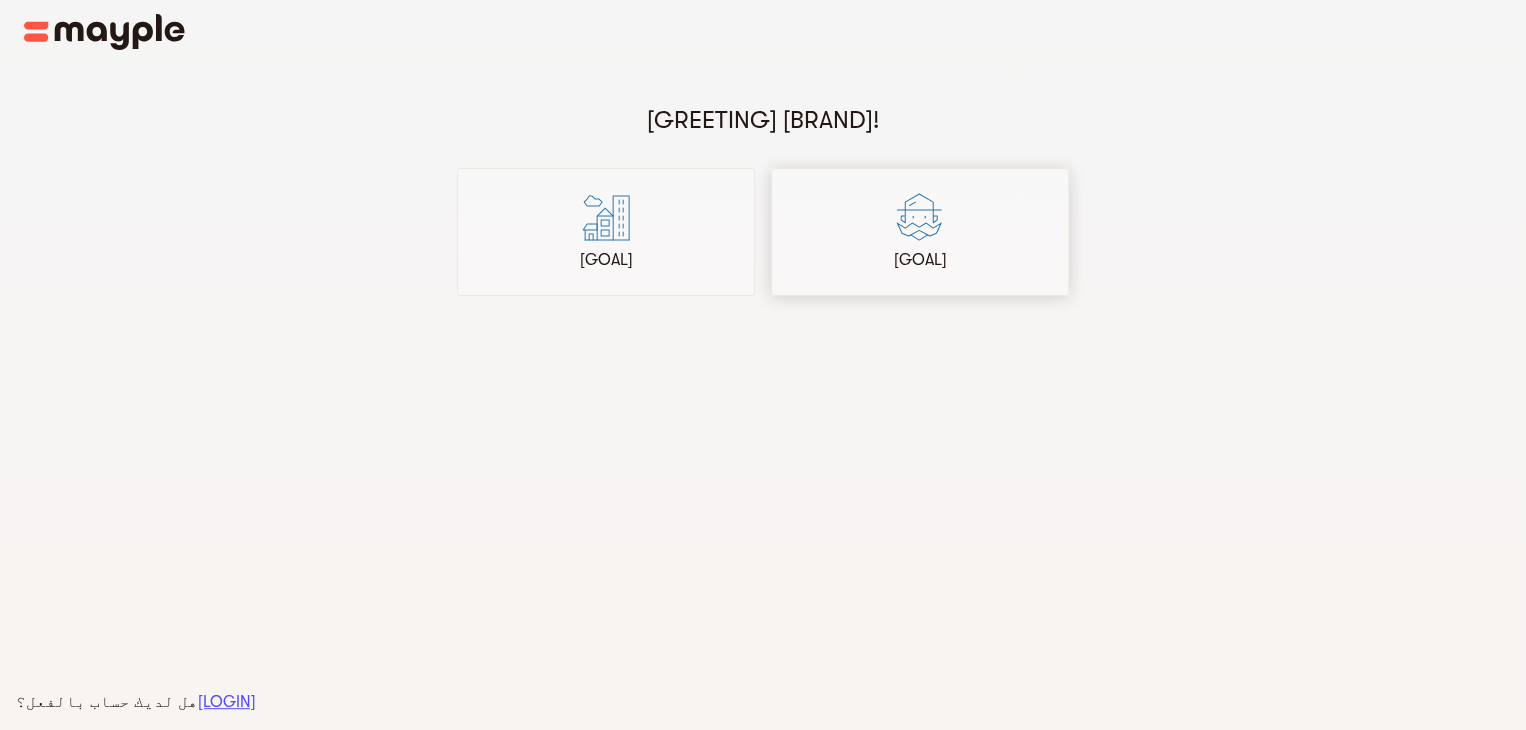 click at bounding box center (606, 217) 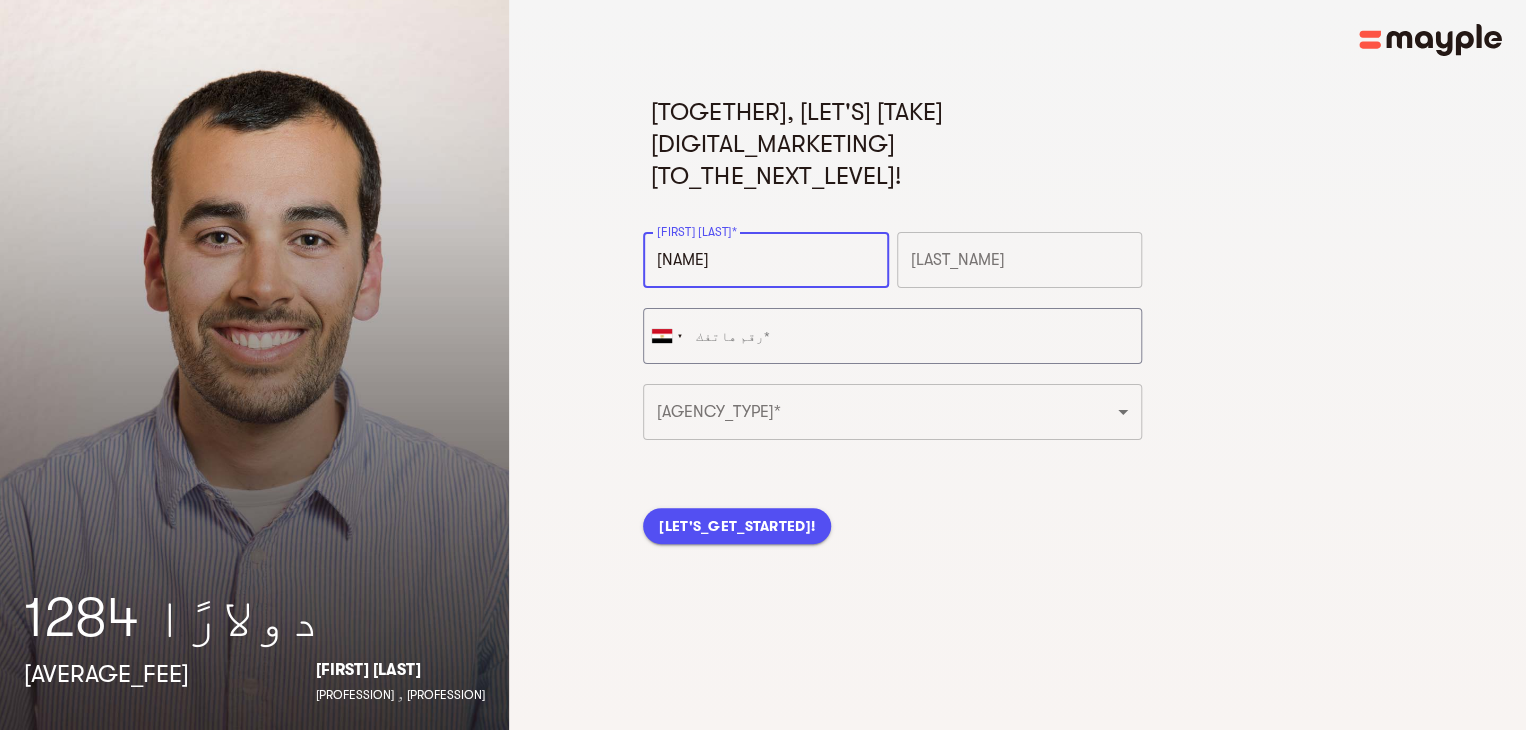 click at bounding box center [1019, 260] 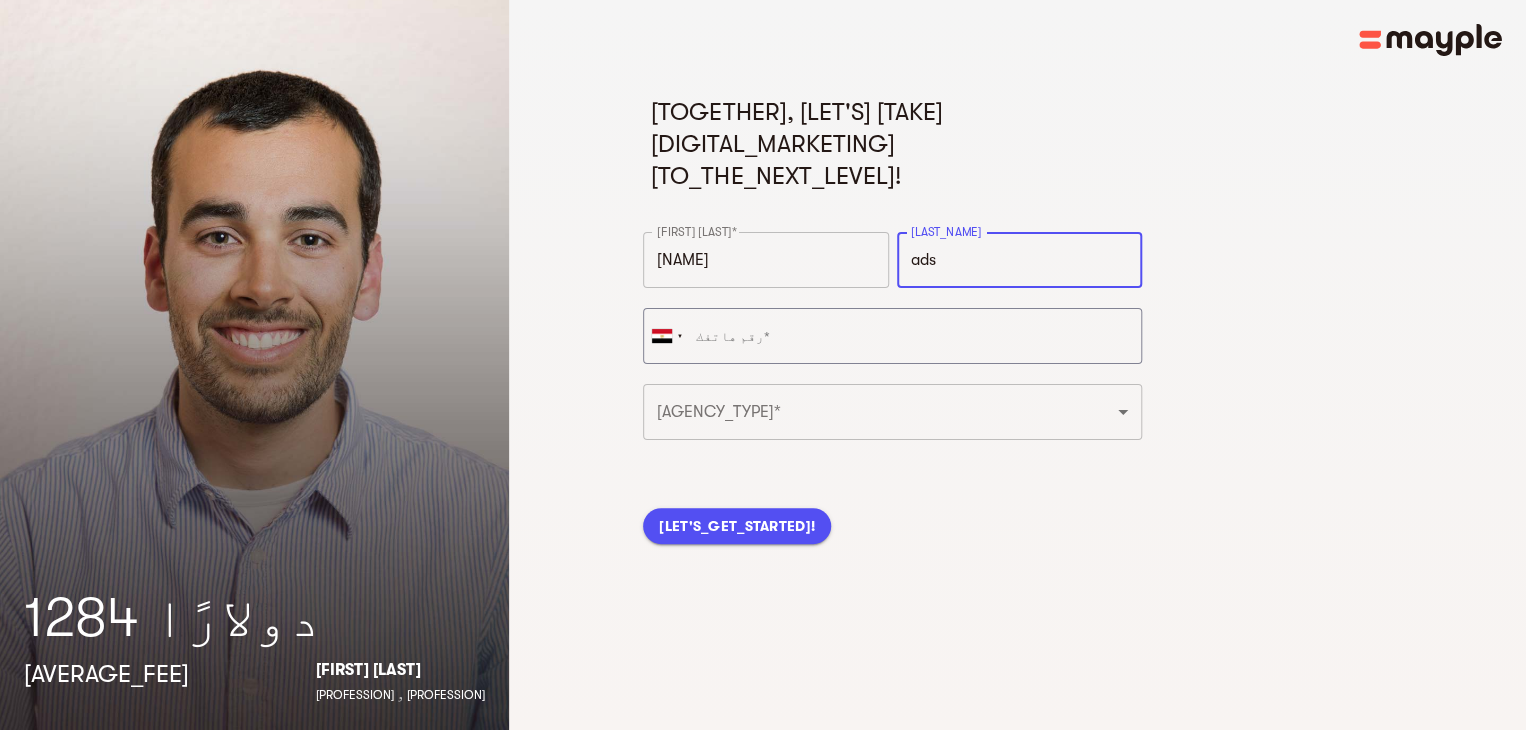 type on "ads" 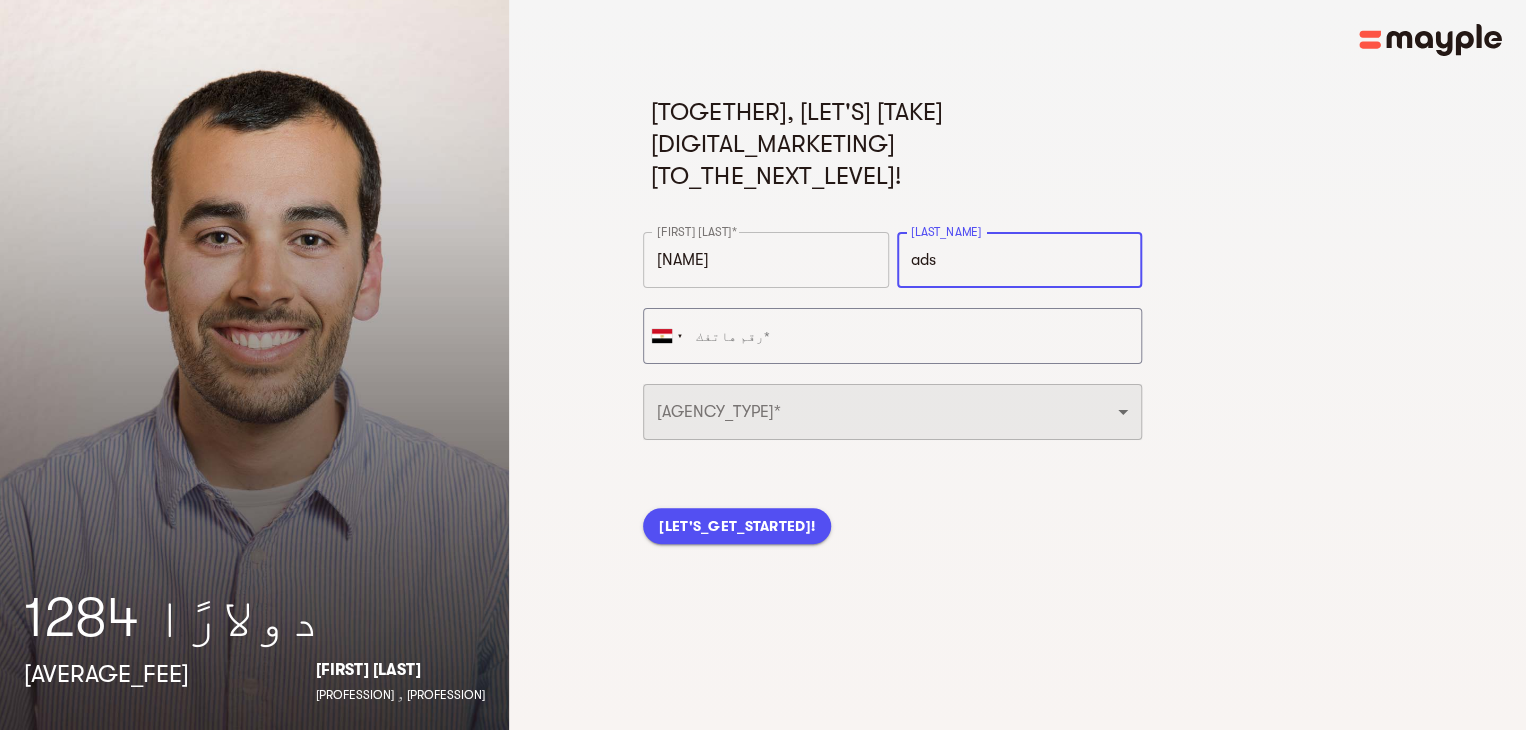 click on "[PROFESSION] [AGENCY_TYPE]" at bounding box center [892, 412] 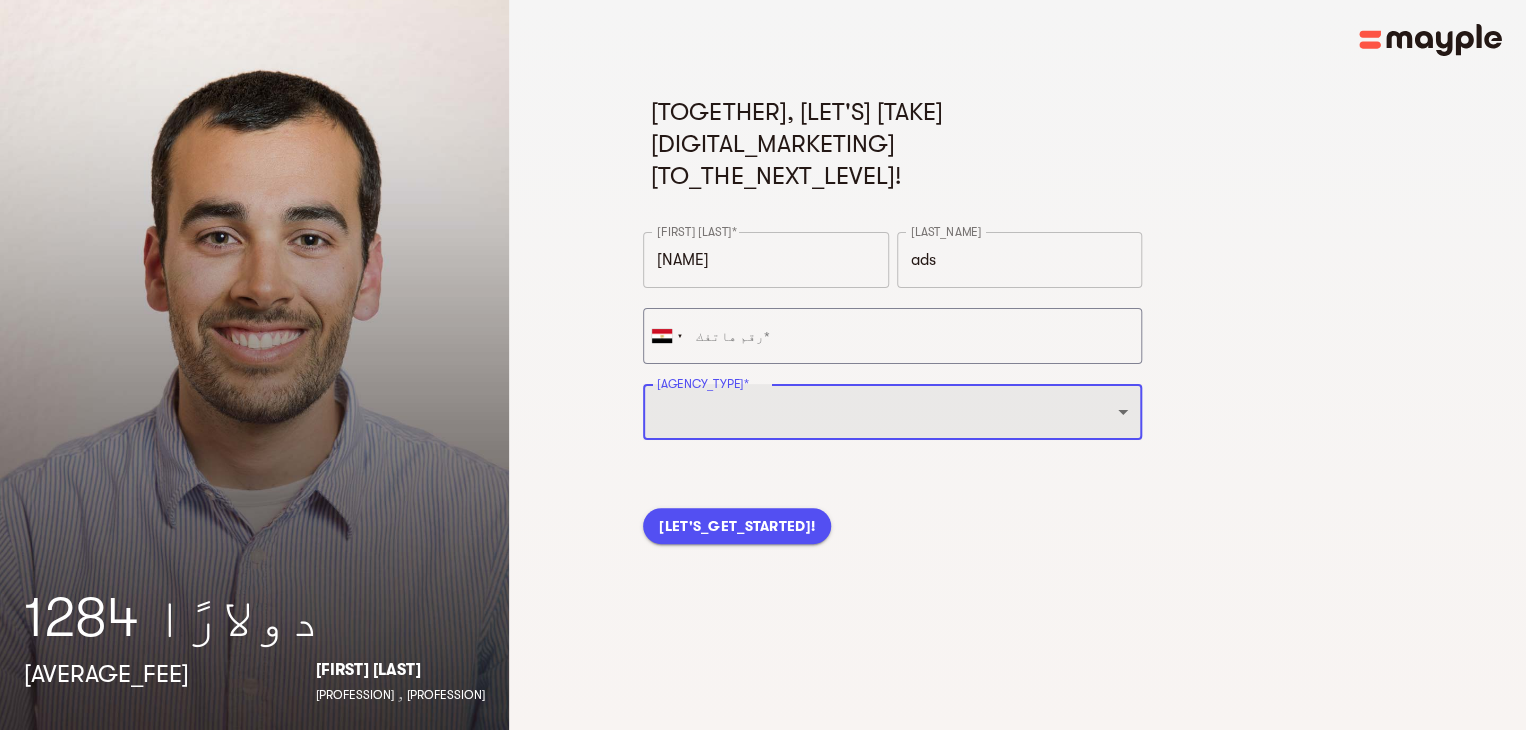 select on "[ROLE]" 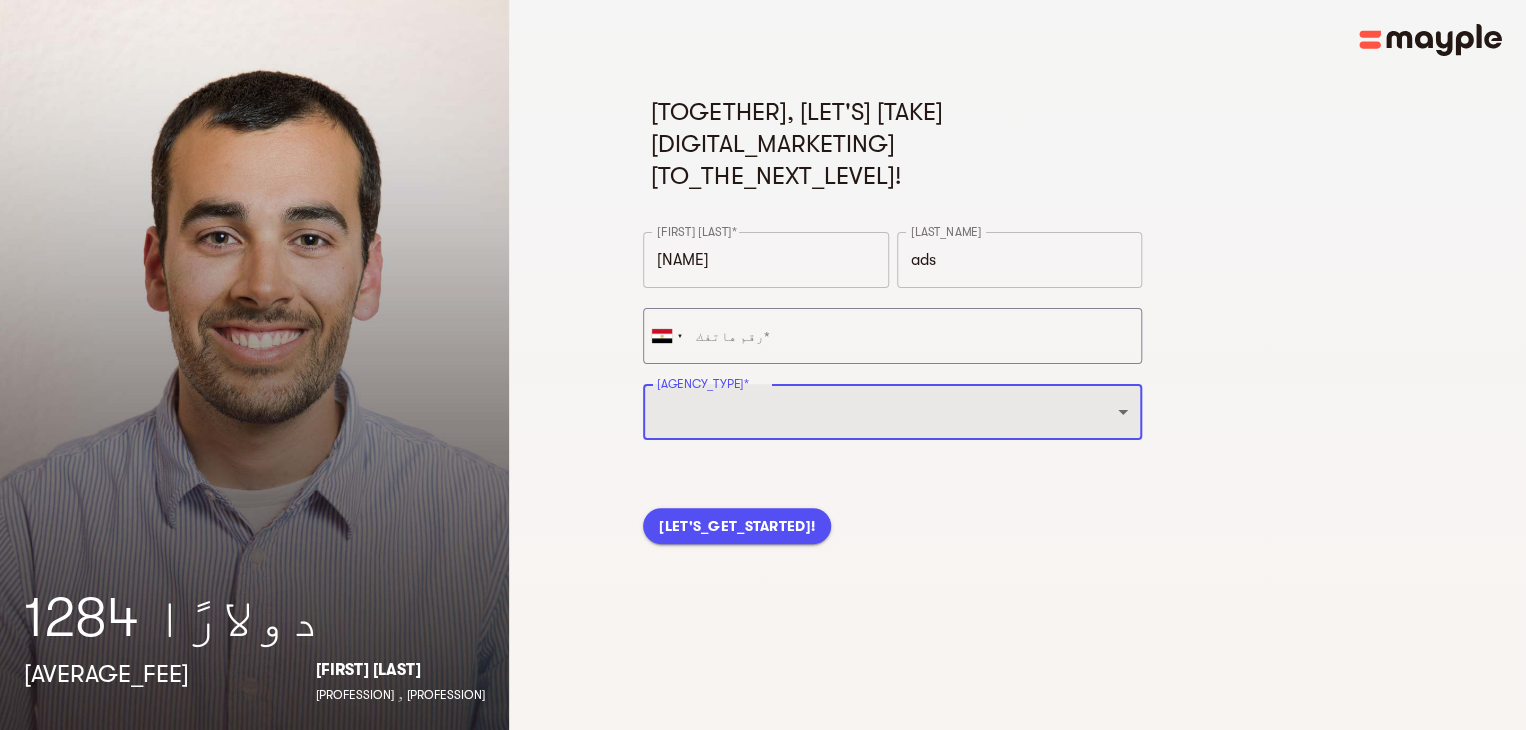 click on "[PROFESSION] [AGENCY_TYPE]" at bounding box center (892, 412) 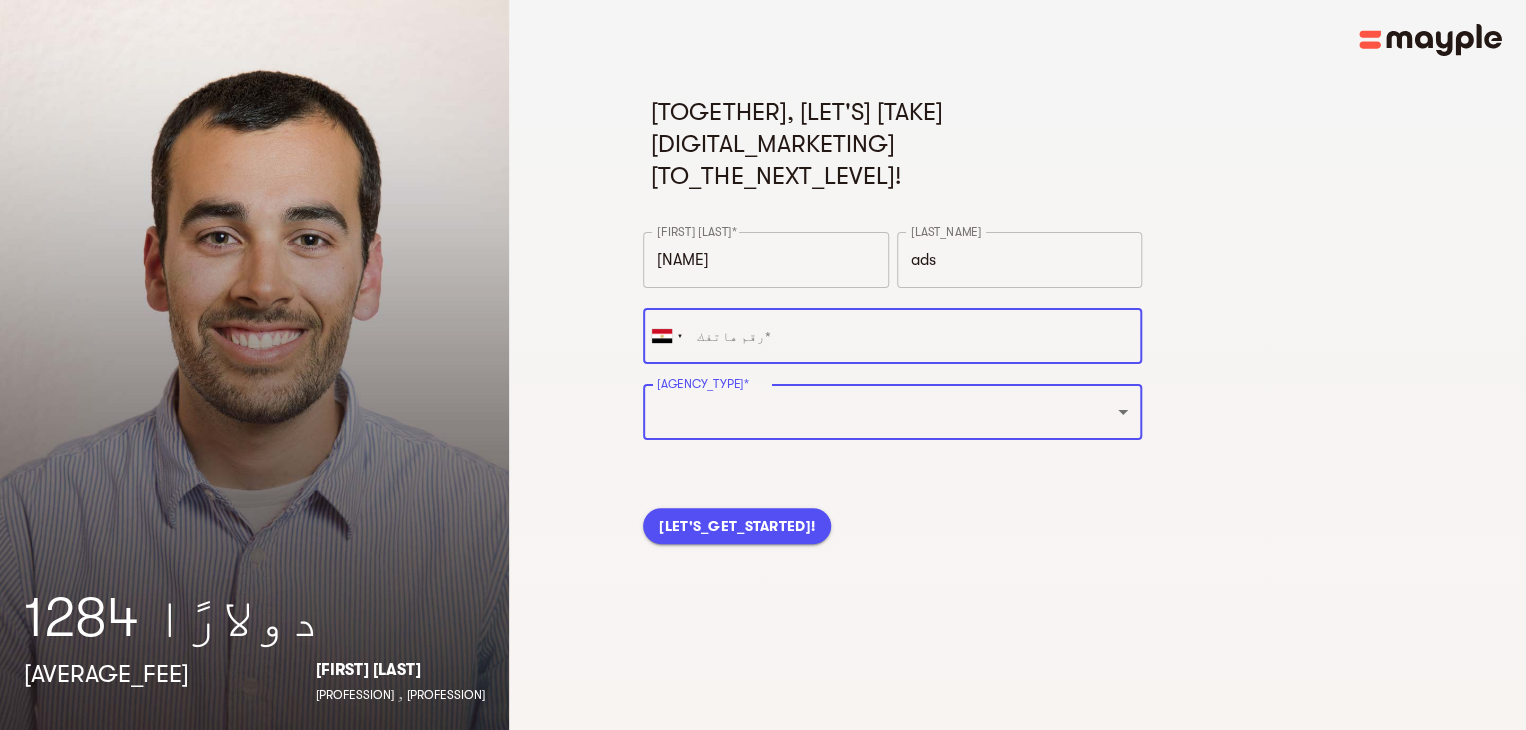 click at bounding box center (892, 336) 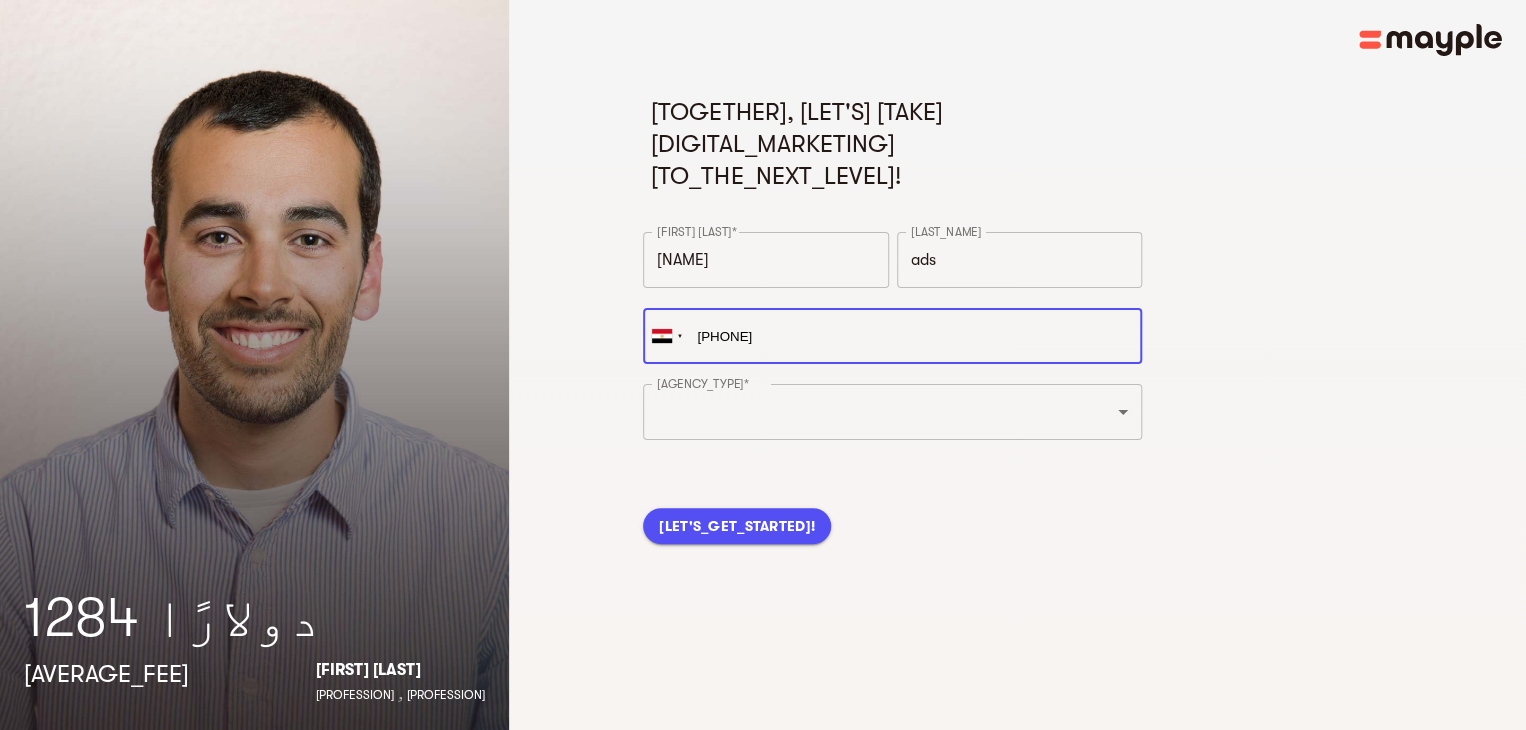 type on "[PHONE]" 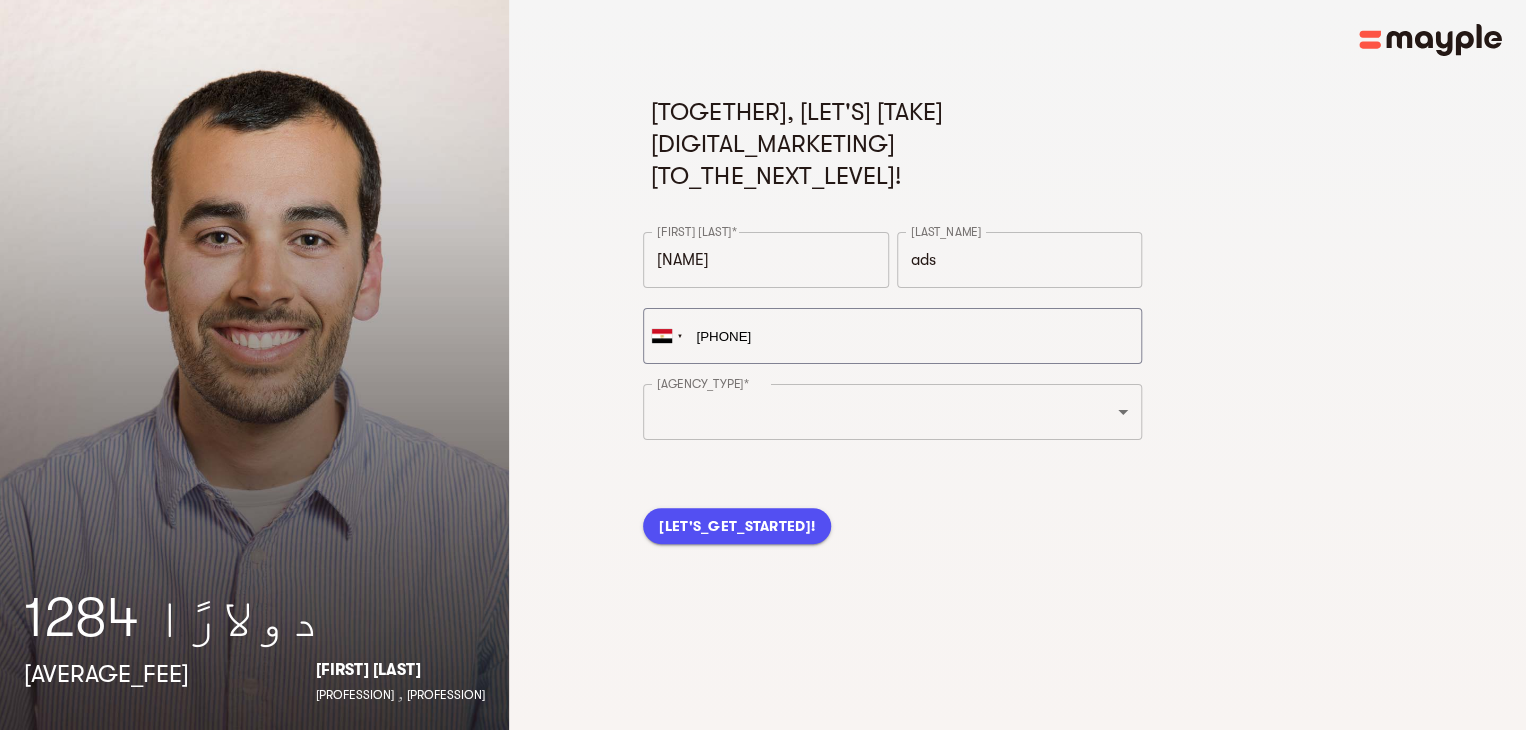 click on "[LET'S_GET_STARTED]!" at bounding box center (737, 526) 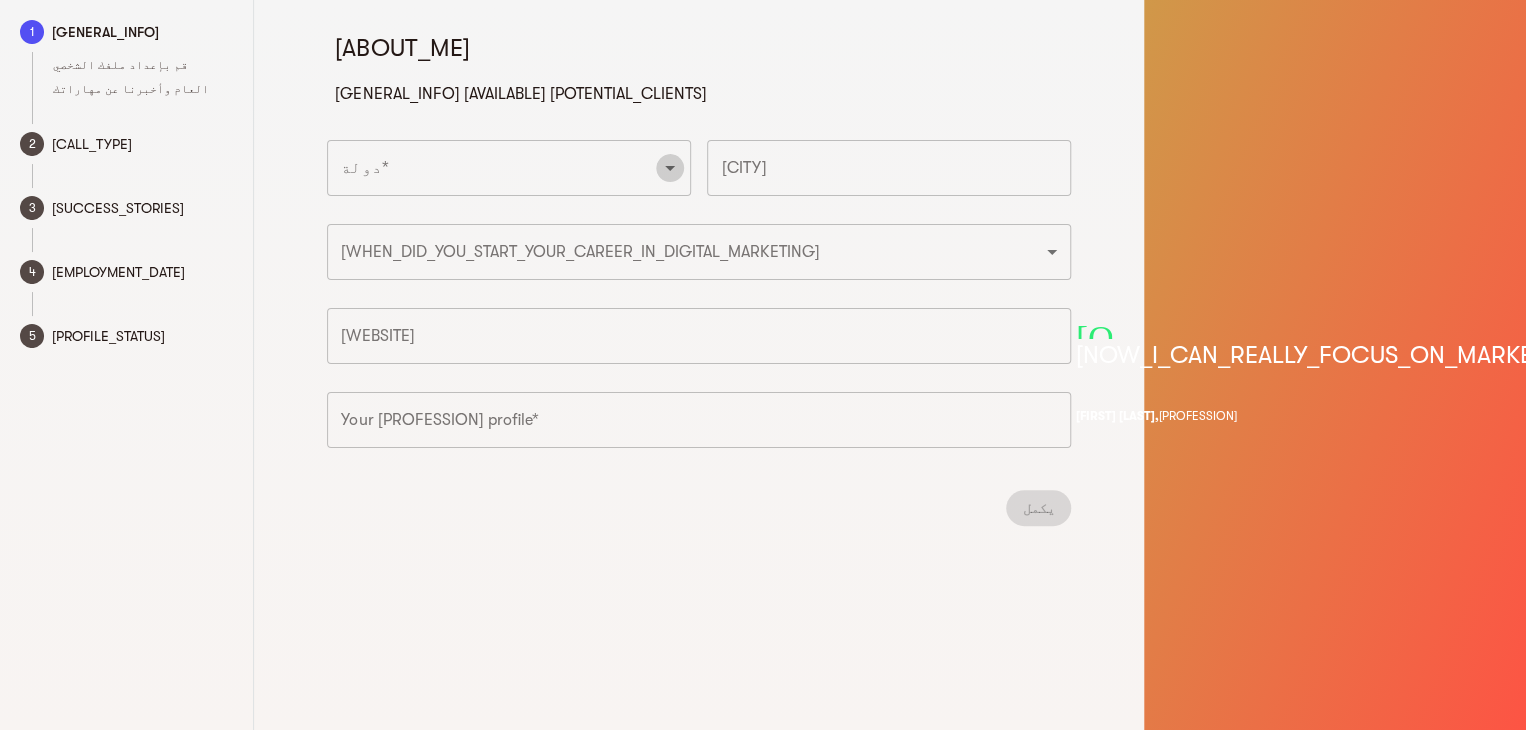 click at bounding box center (670, 168) 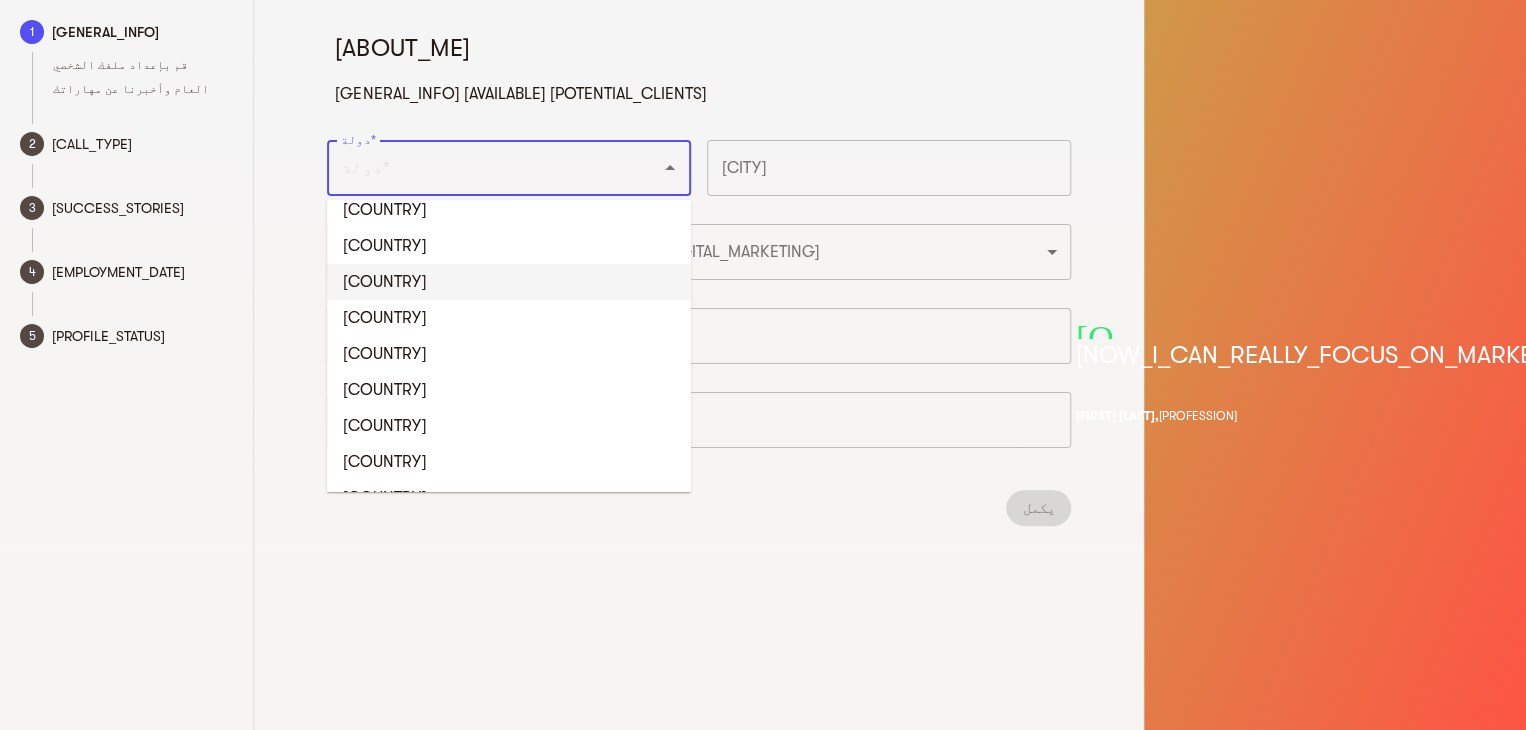 scroll, scrollTop: 700, scrollLeft: 0, axis: vertical 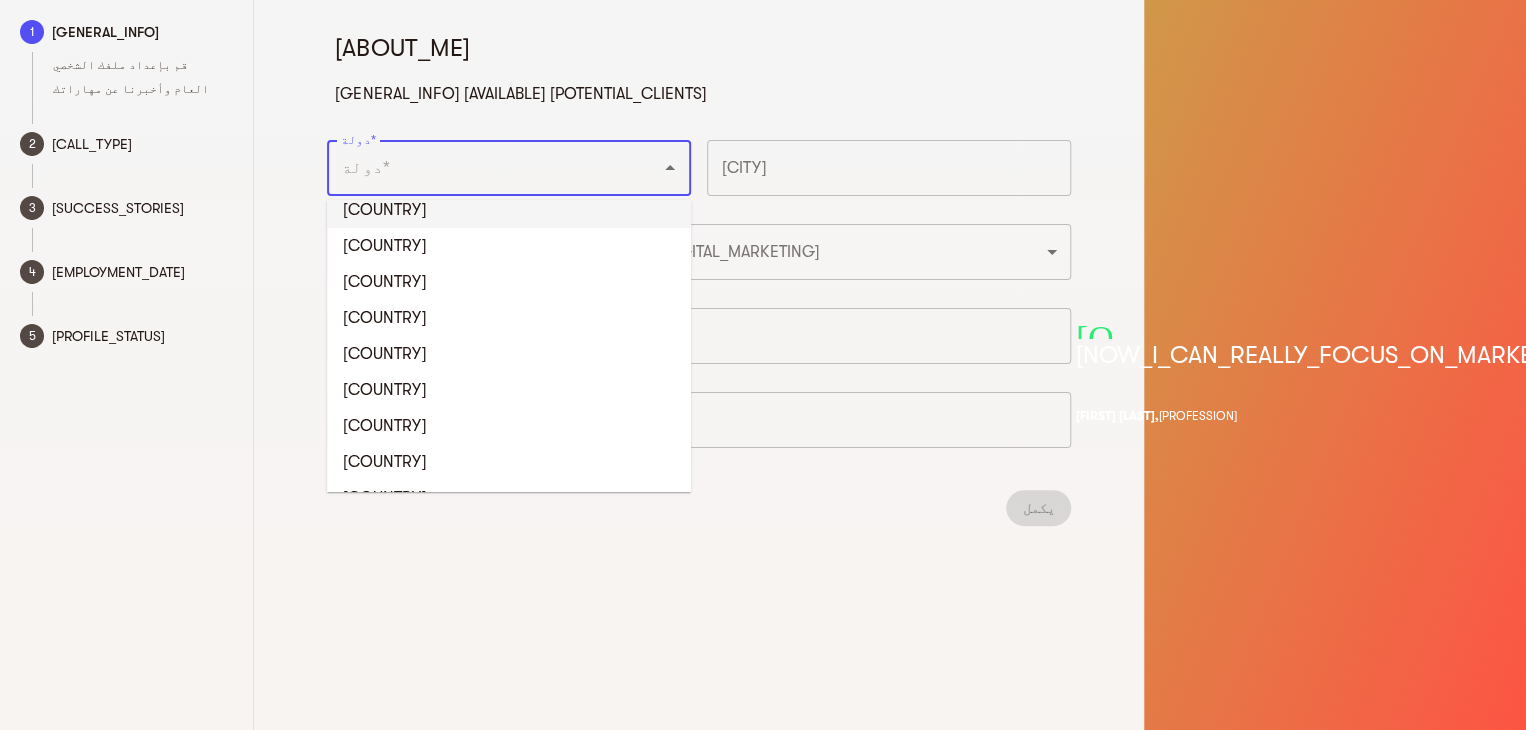 type on "l" 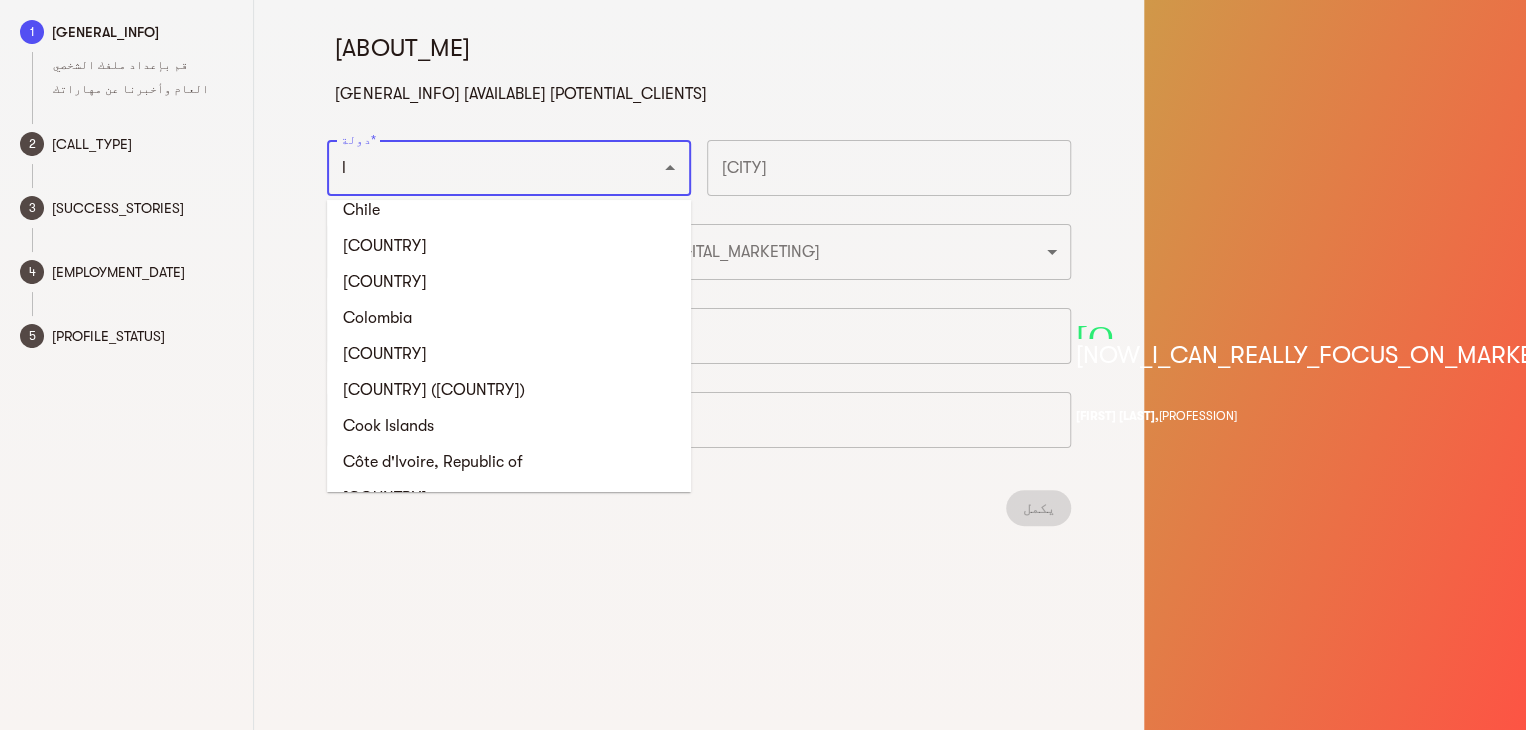 scroll, scrollTop: 0, scrollLeft: 0, axis: both 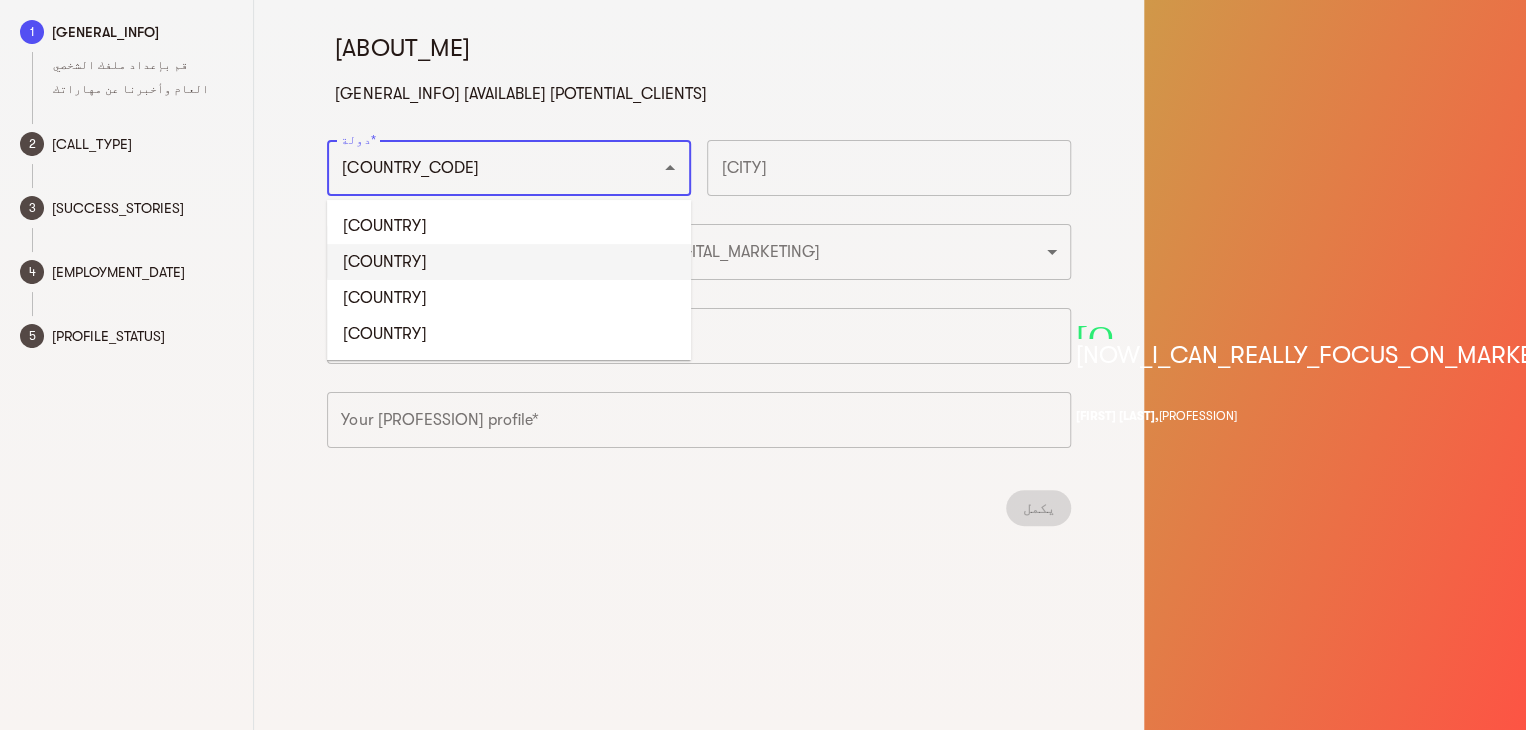 click on "[COUNTRY]" at bounding box center [509, 262] 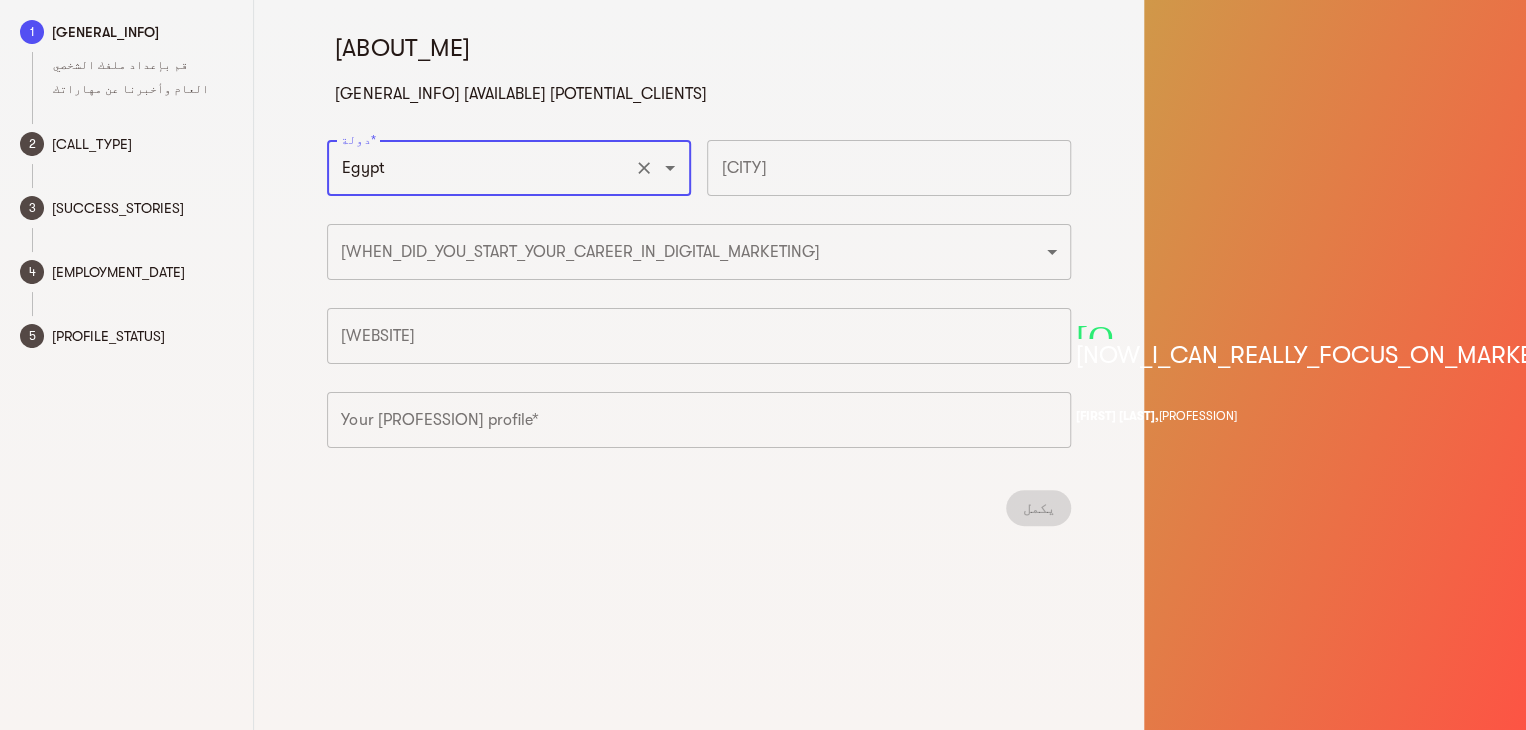 type on "Egypt" 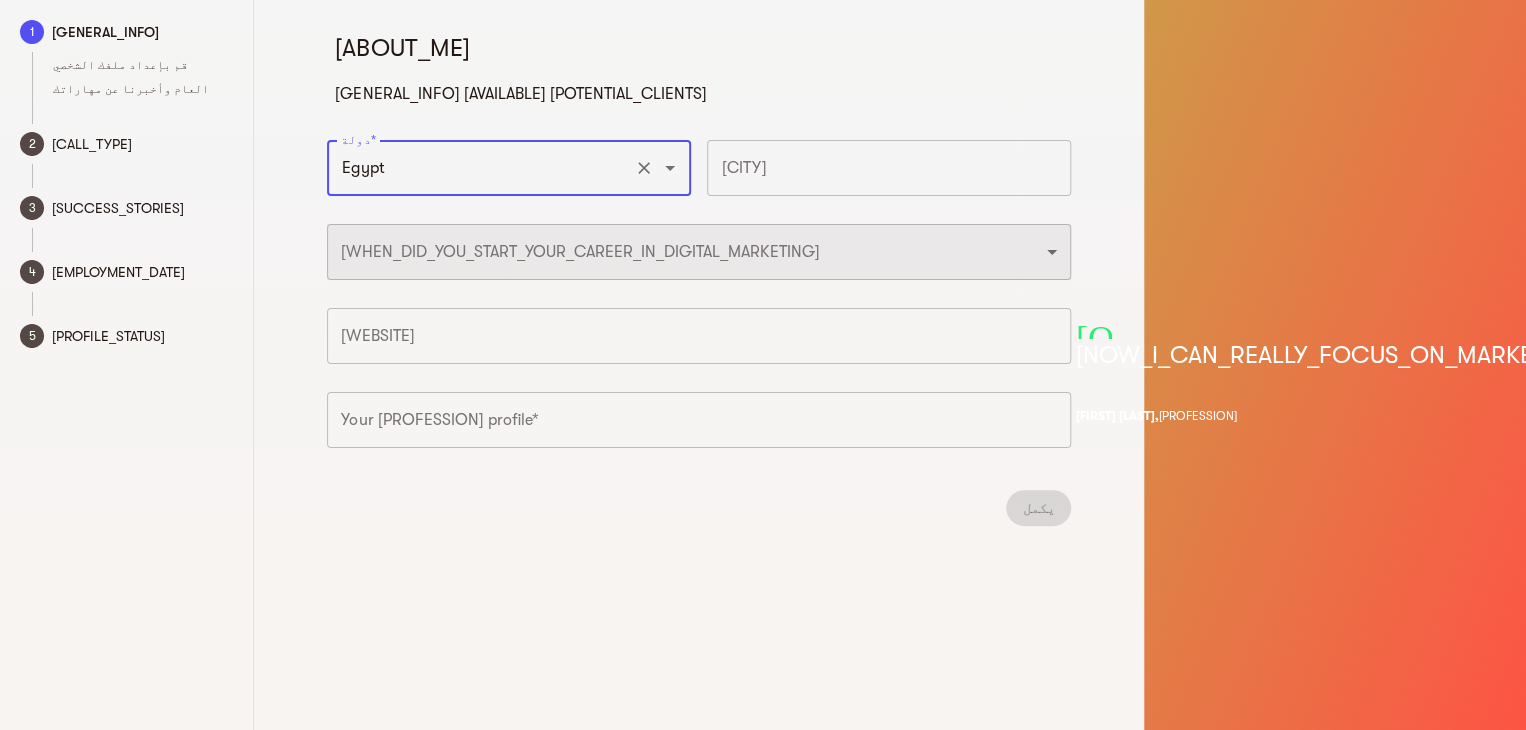 click on "[YEAR]" at bounding box center [699, 252] 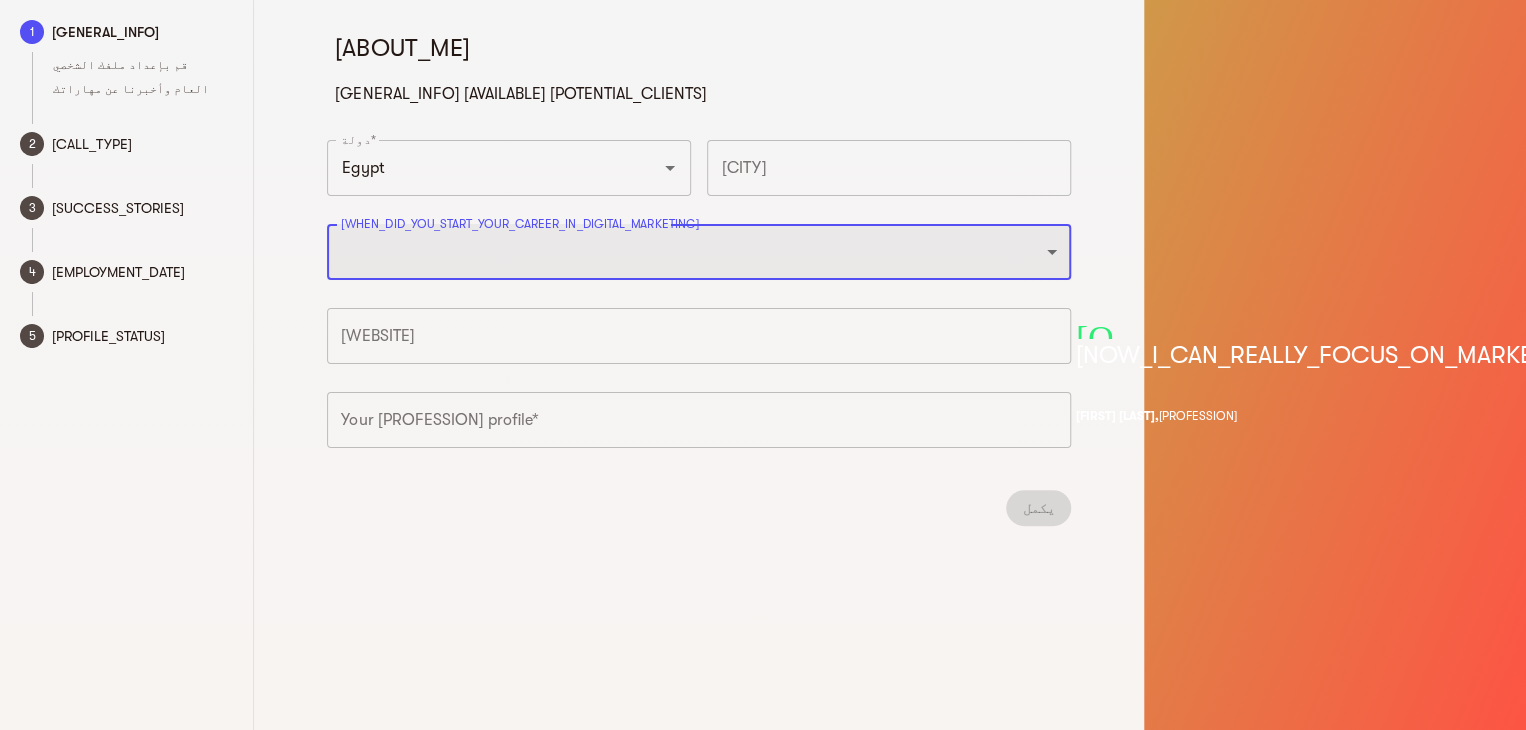 click on "[YEAR]" at bounding box center (699, 252) 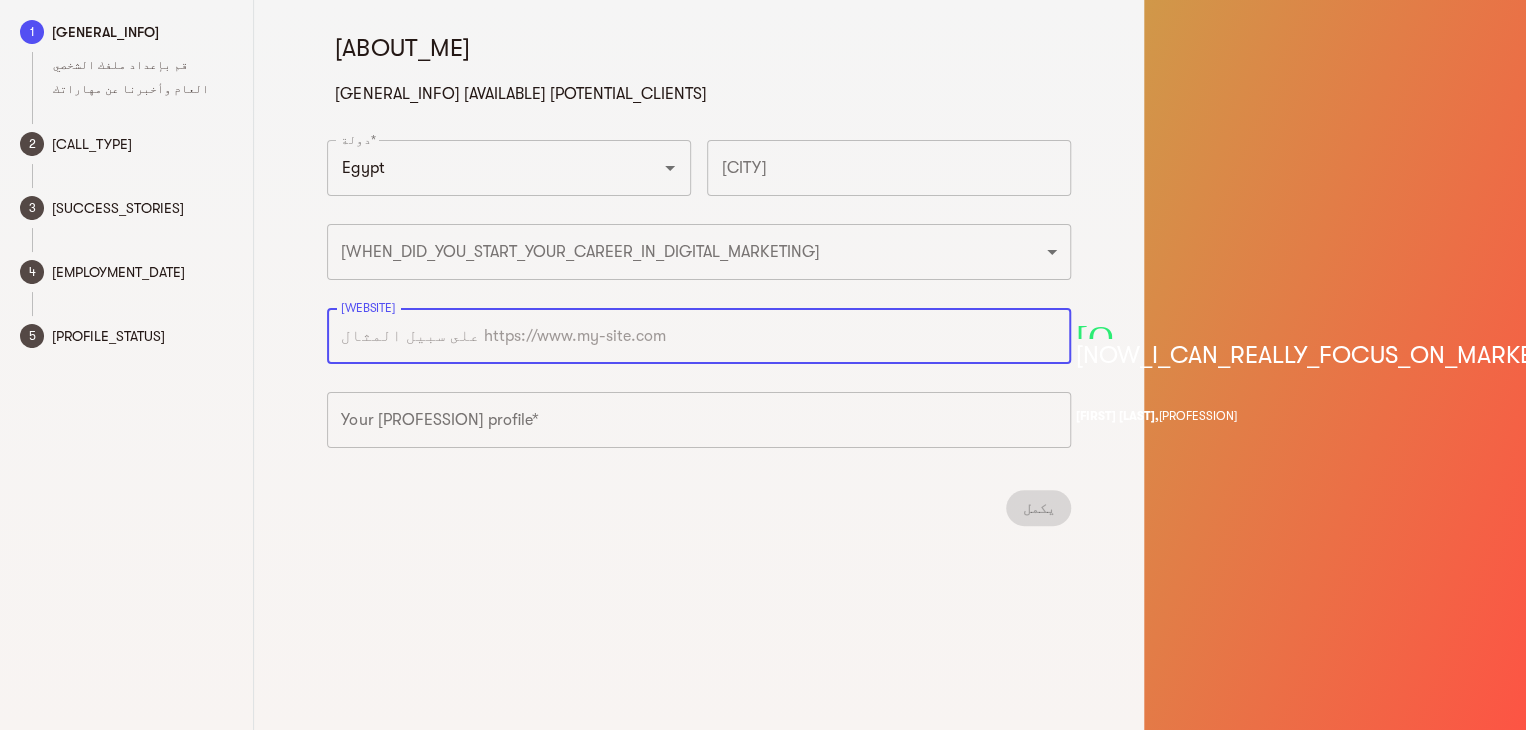 click at bounding box center (699, 336) 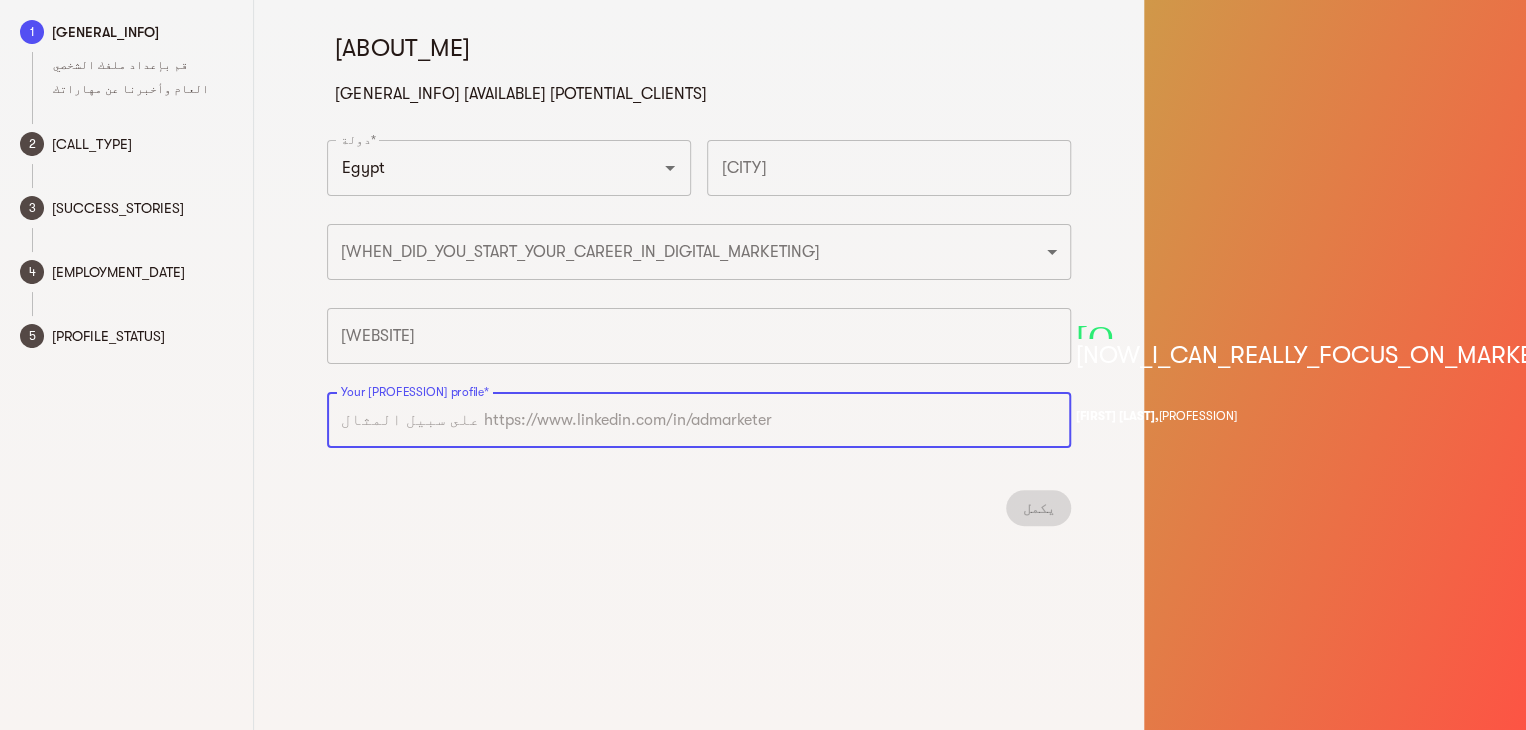click at bounding box center (699, 336) 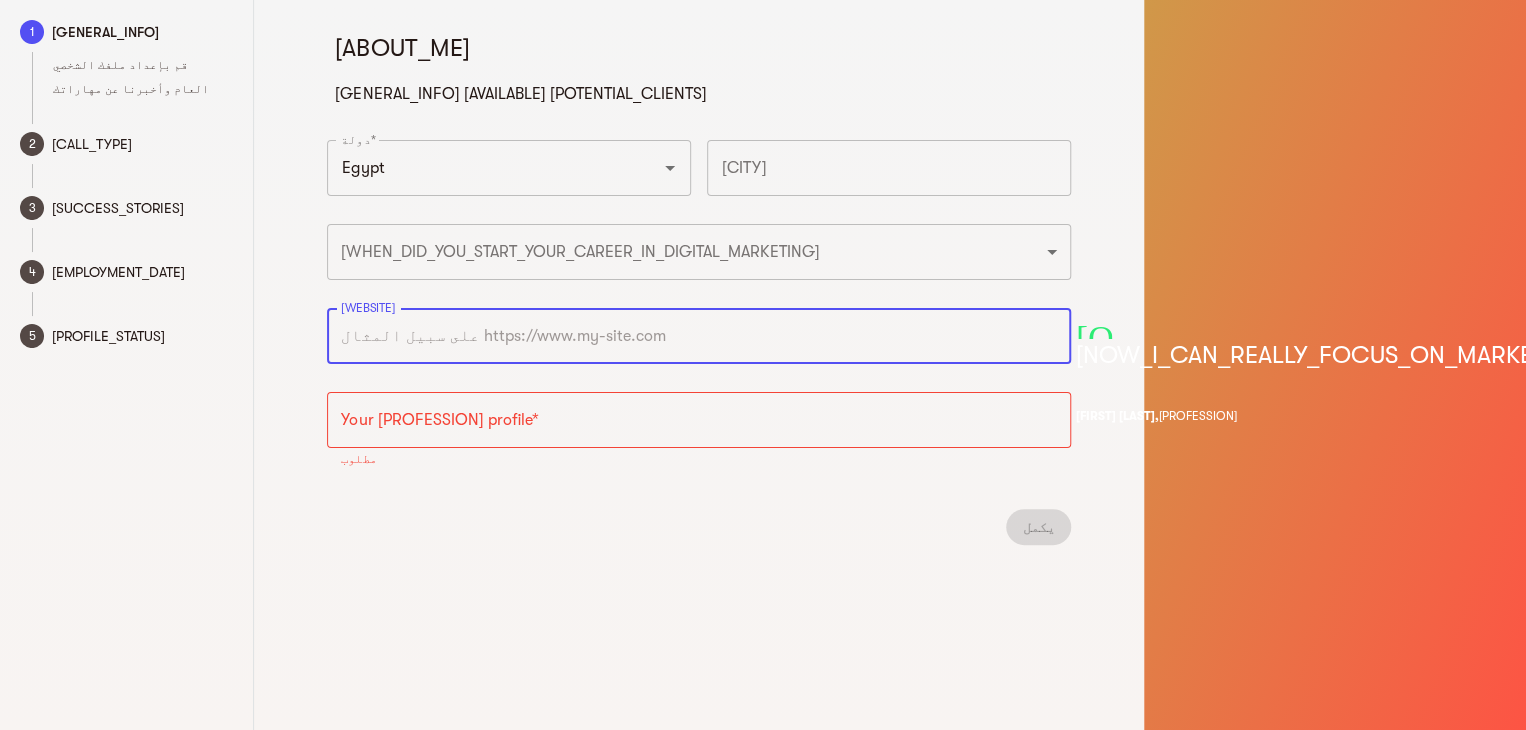 click at bounding box center [699, 420] 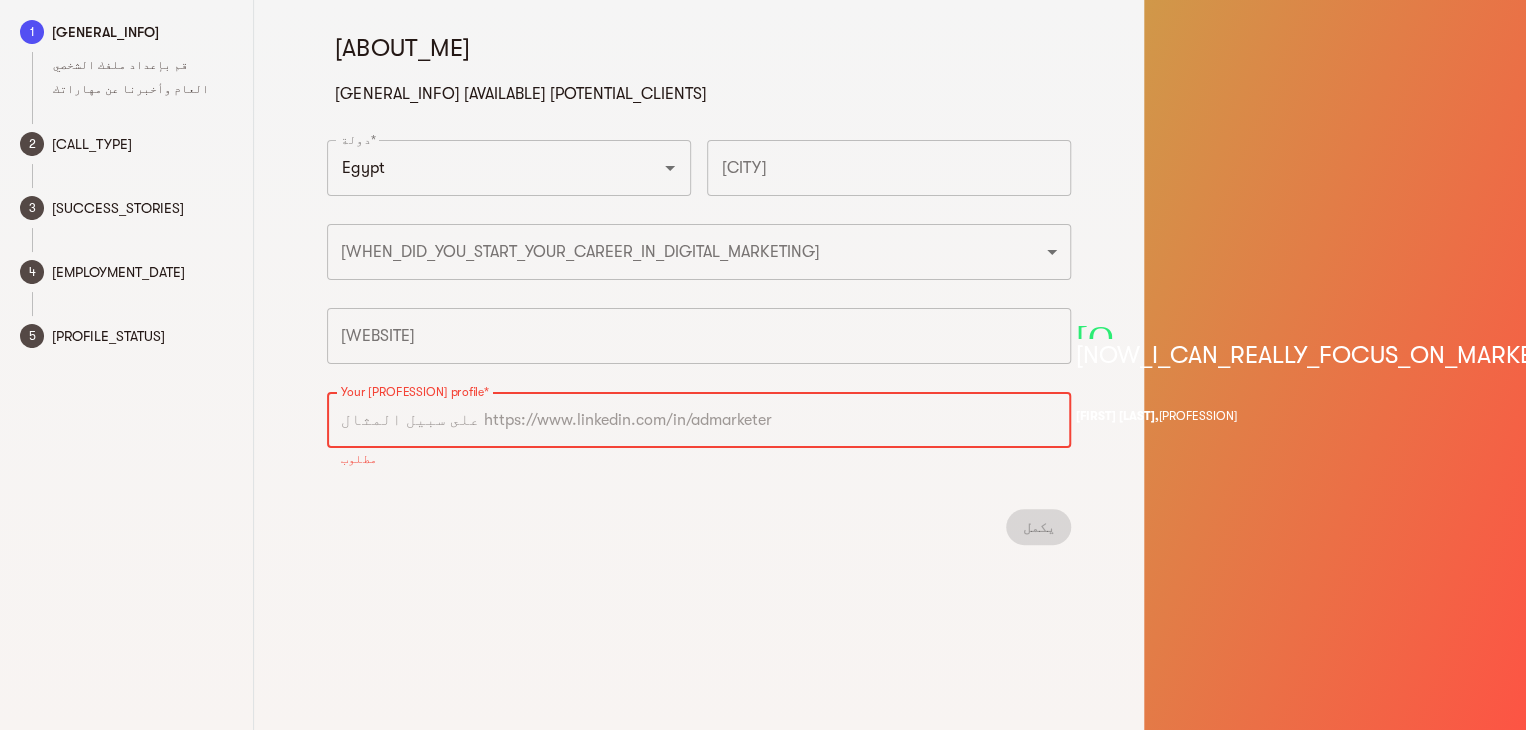 click at bounding box center [699, 336] 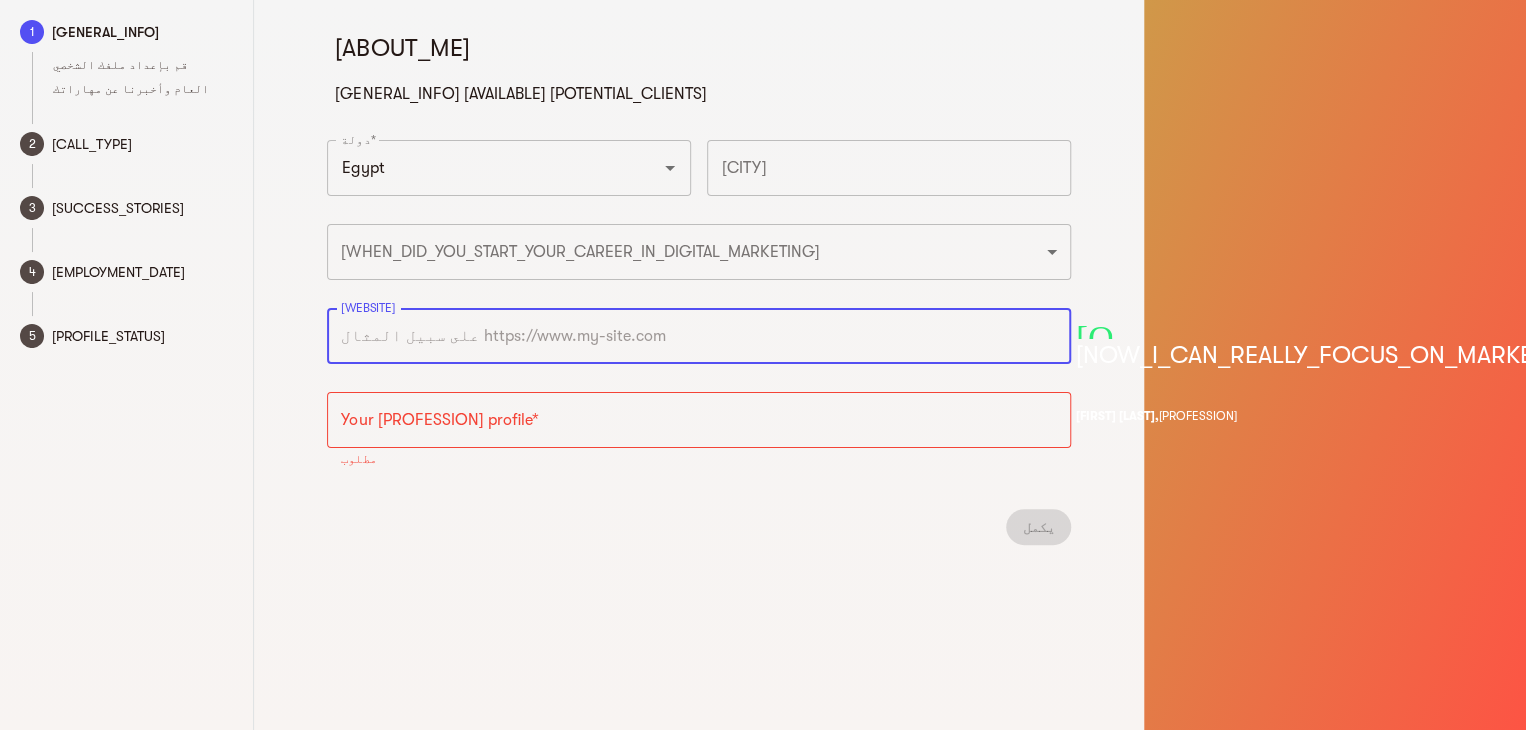 click on "يكمل" at bounding box center [699, 527] 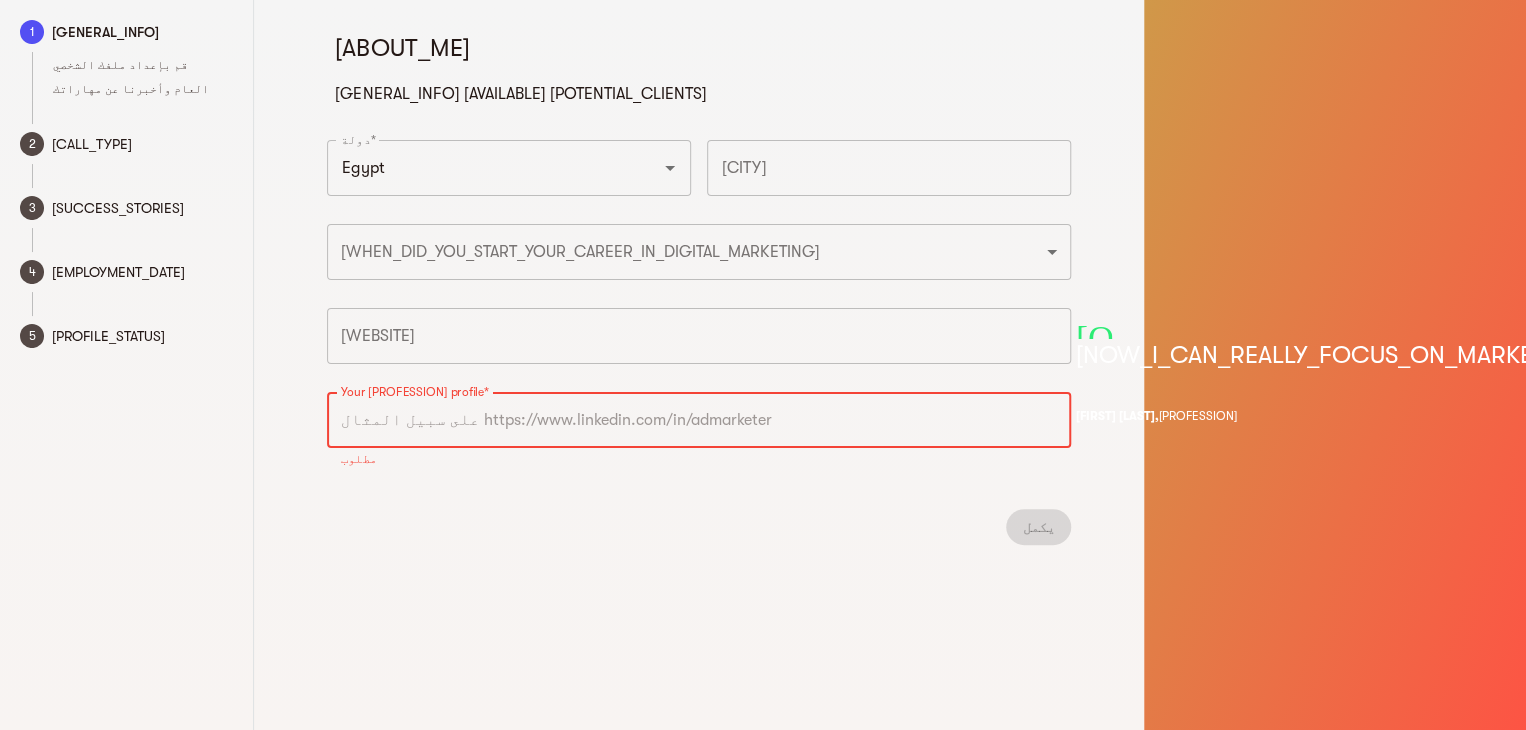 click at bounding box center [699, 420] 